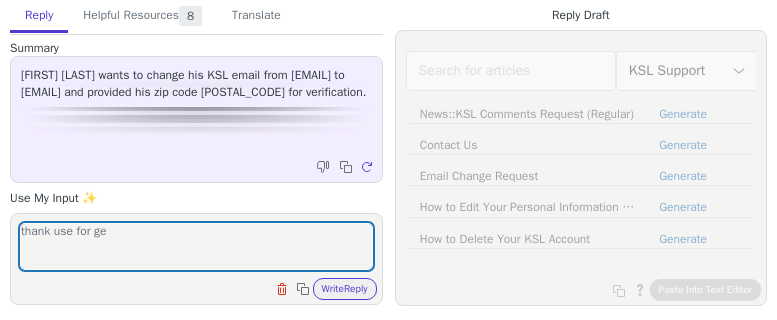 scroll, scrollTop: 0, scrollLeft: 0, axis: both 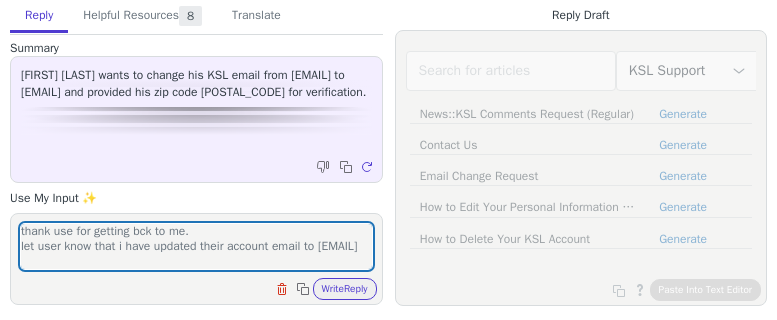 click on "thank use for getting bck to me.
let user know that i have updated their account email to tom.fuller@xmission.com" at bounding box center (196, 246) 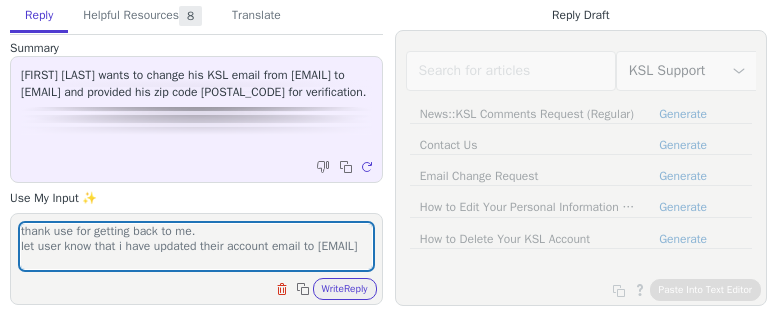 scroll, scrollTop: 0, scrollLeft: 0, axis: both 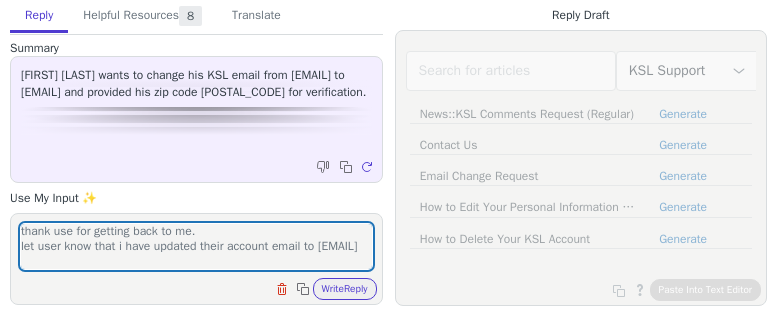 click on "thank use for getting back to me.
let user know that i have updated their account email to tom.fuller@xmission.com" at bounding box center [196, 246] 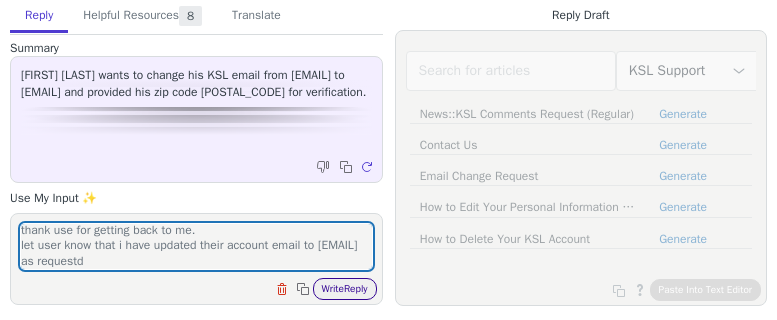 type on "thank use for getting back to me.
let user know that i have updated their account email to tom.fuller@xmission.com as requestd" 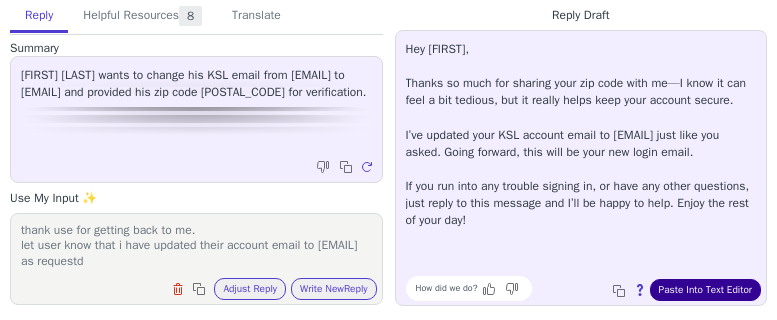click on "Paste Into Text Editor" at bounding box center [705, 290] 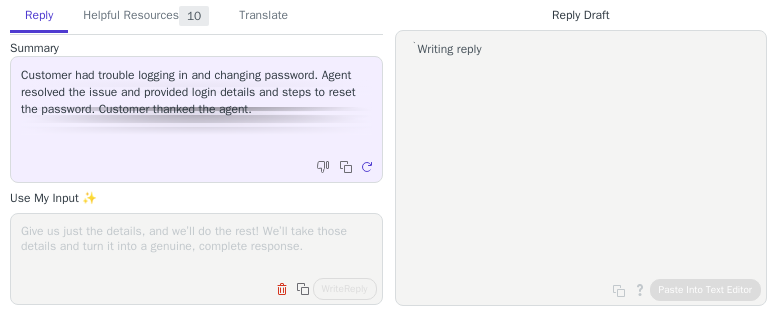 scroll, scrollTop: 0, scrollLeft: 0, axis: both 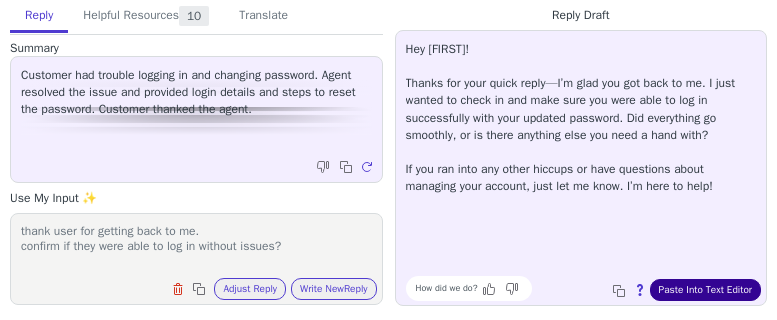 click on "Paste Into Text Editor" at bounding box center [705, 290] 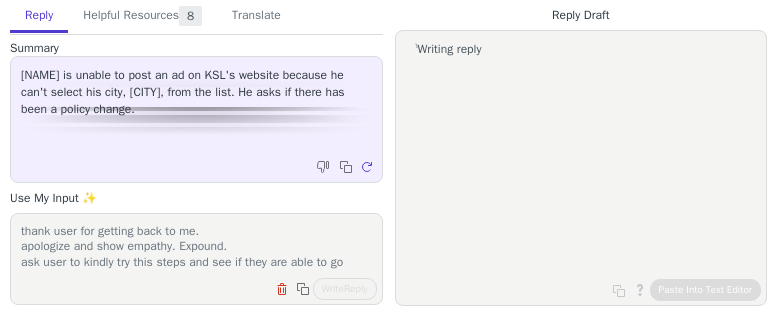 scroll, scrollTop: 0, scrollLeft: 0, axis: both 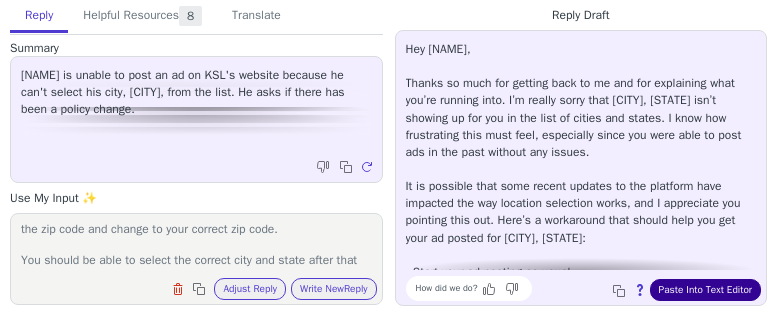 click on "Paste Into Text Editor" at bounding box center [705, 290] 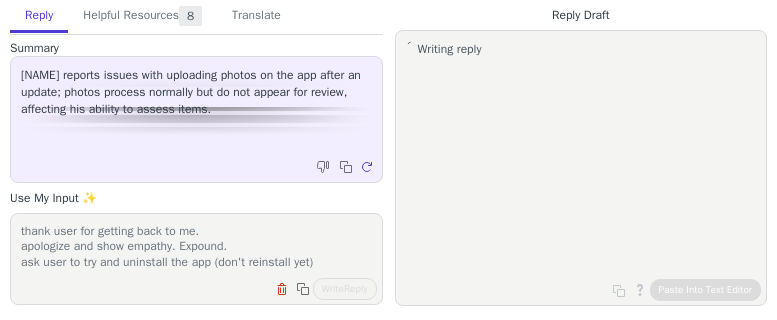 scroll, scrollTop: 0, scrollLeft: 0, axis: both 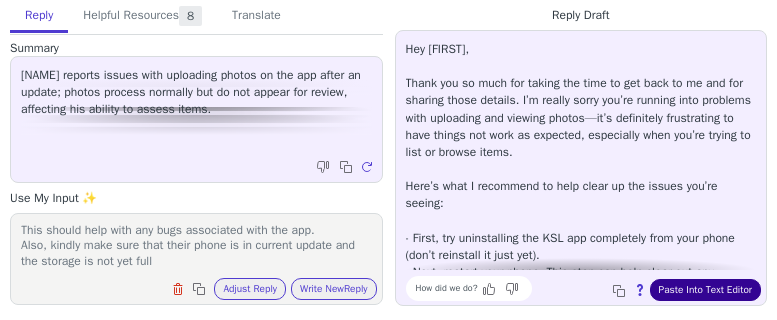 click on "Paste Into Text Editor" at bounding box center (705, 290) 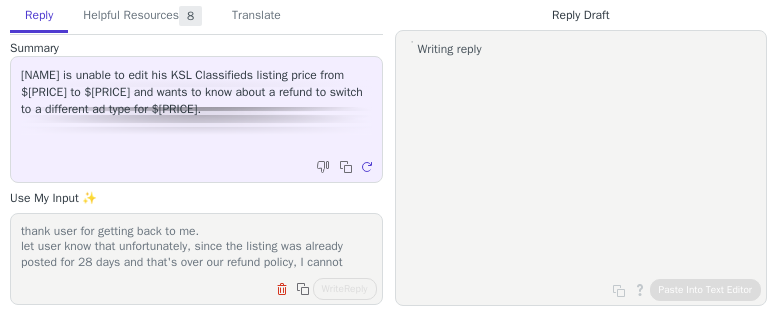 scroll, scrollTop: 0, scrollLeft: 0, axis: both 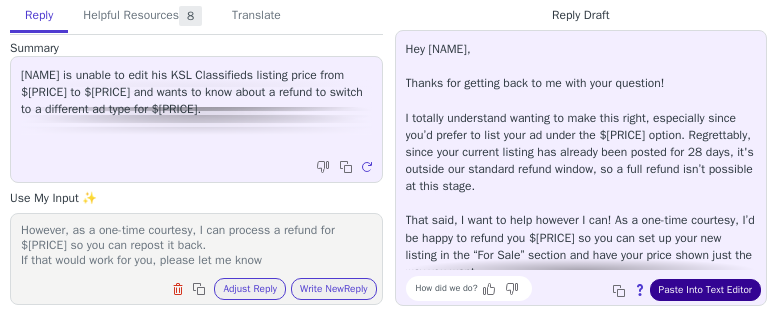 click on "Paste Into Text Editor" at bounding box center (705, 290) 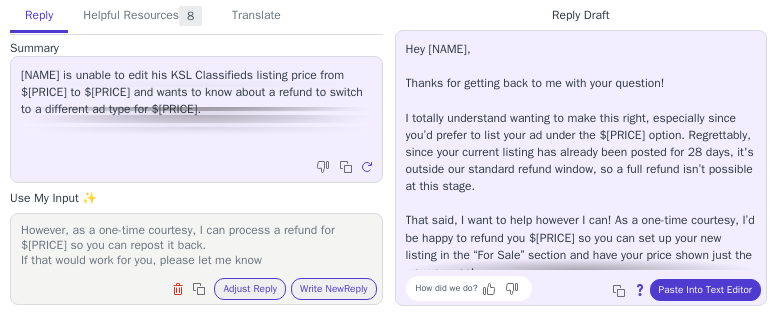 click on "thank user for getting back to me.
let user know that unfortunately, since the listing was already posted for 28 days and that's over our refund policy, I cannot process the full refund.
However, as a one-time courtesy, I can process a refund for $15 so you can repost it back.
If that would work for you, please let me know" at bounding box center [196, 246] 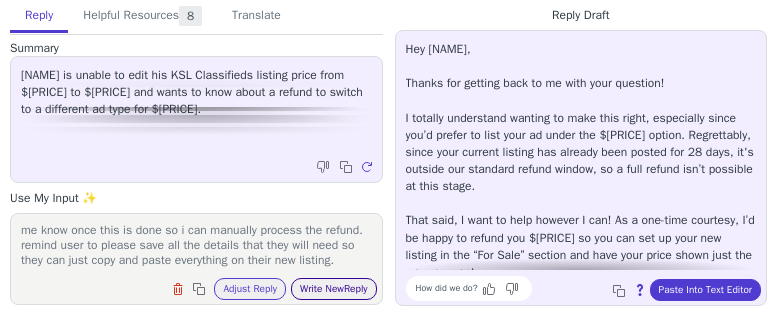 scroll, scrollTop: 94, scrollLeft: 0, axis: vertical 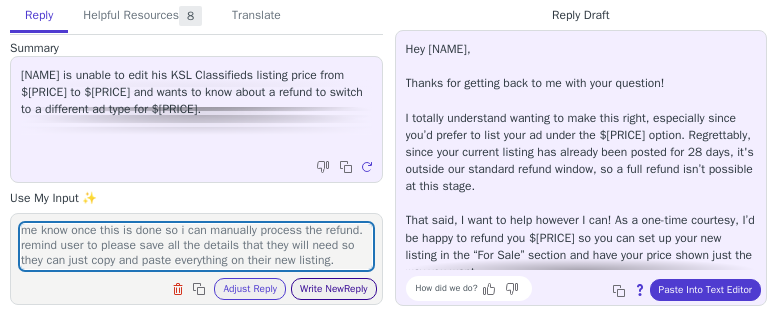 click on "Write New  Reply" at bounding box center (334, 289) 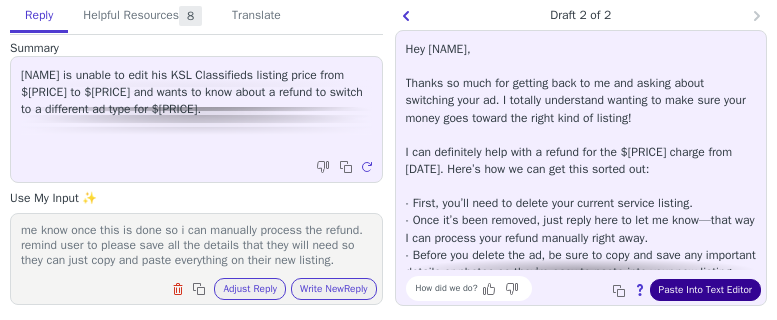 click on "Paste Into Text Editor" at bounding box center (705, 290) 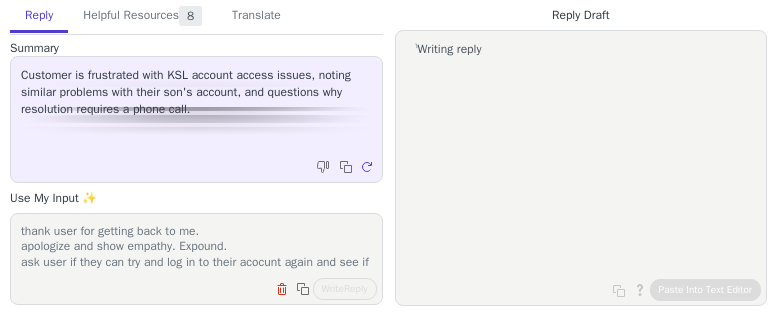 scroll, scrollTop: 0, scrollLeft: 0, axis: both 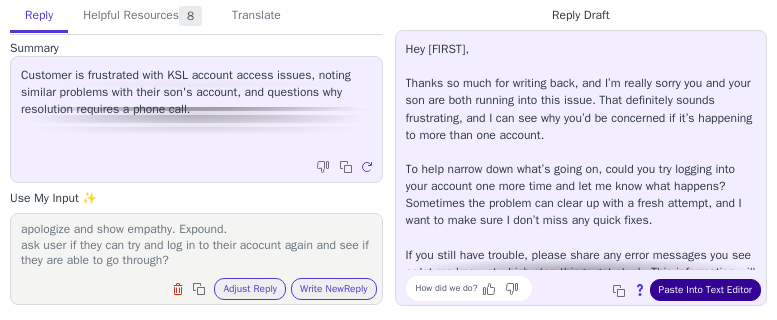 click on "Paste Into Text Editor" at bounding box center [705, 290] 